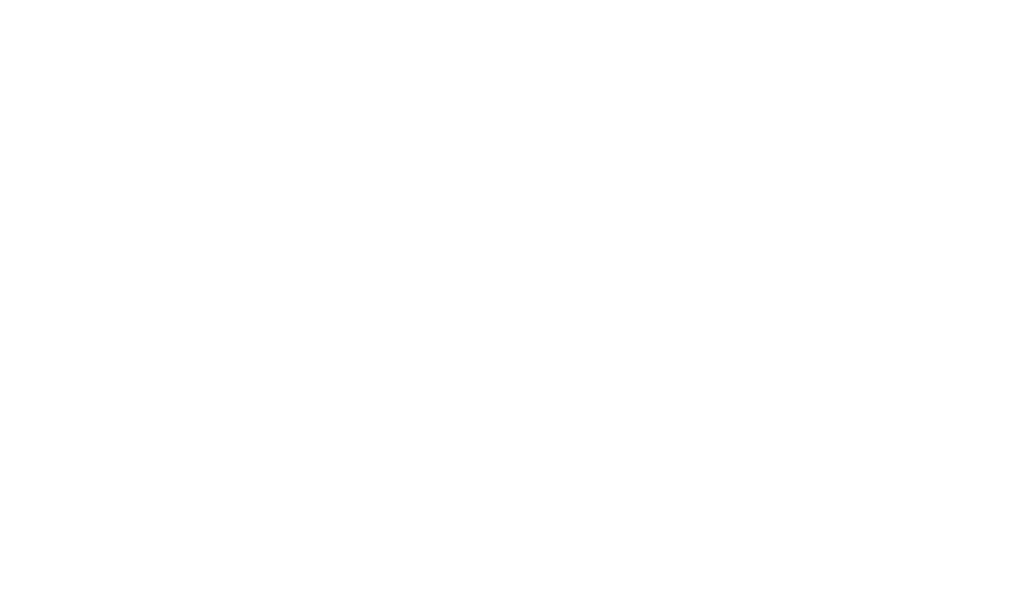 scroll, scrollTop: 0, scrollLeft: 0, axis: both 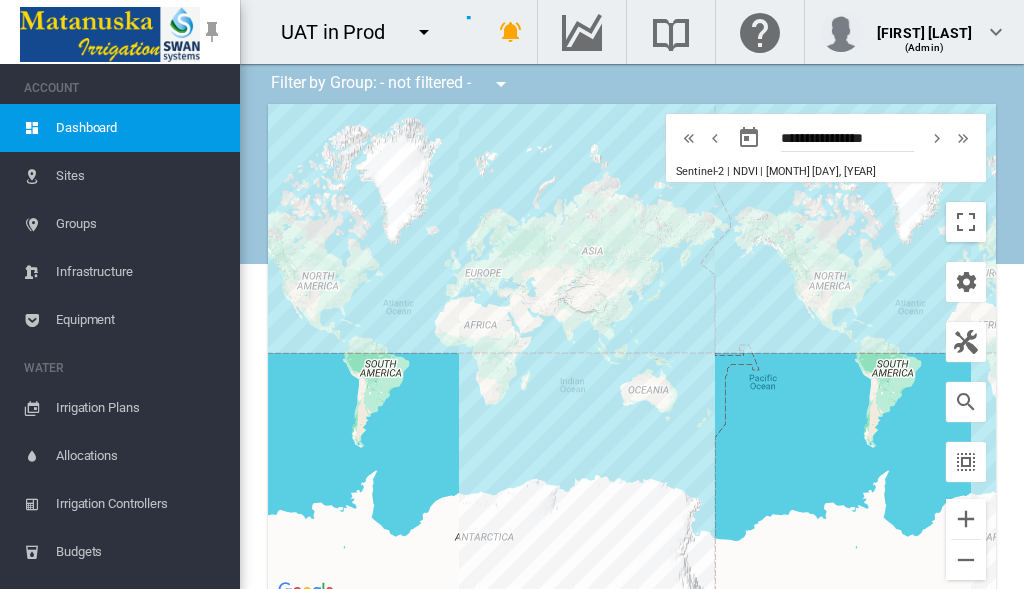 click on "Irrigation Plans" at bounding box center [140, 408] 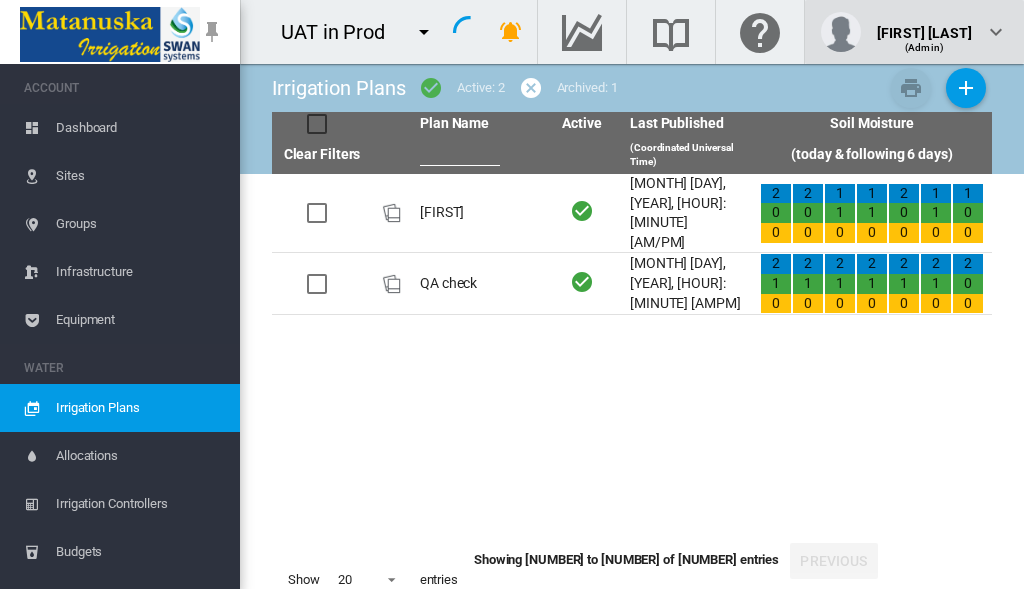 click on "(Admin)" at bounding box center [924, 40] 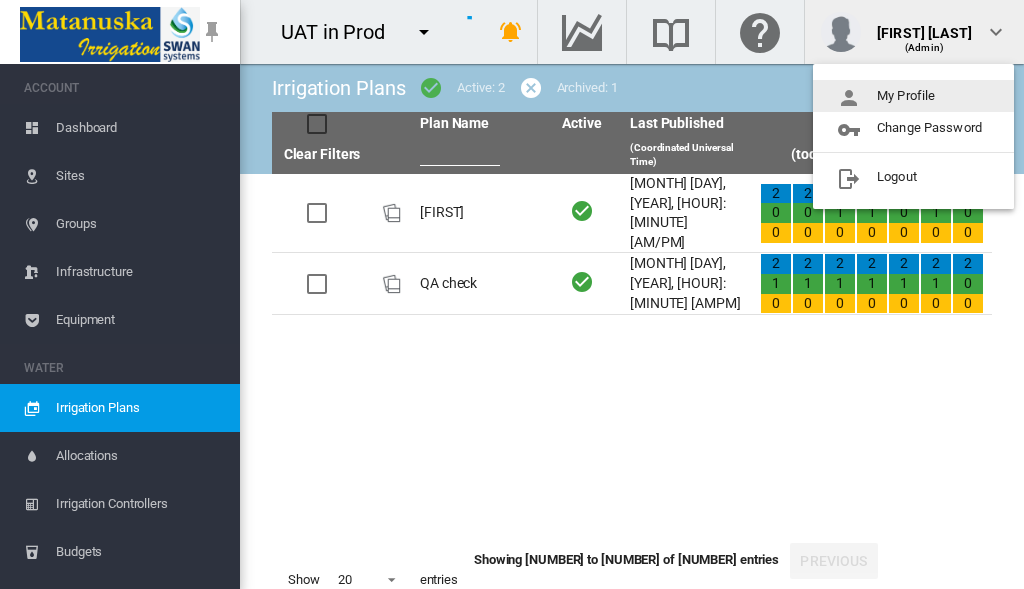 click on "My Profile" at bounding box center (913, 96) 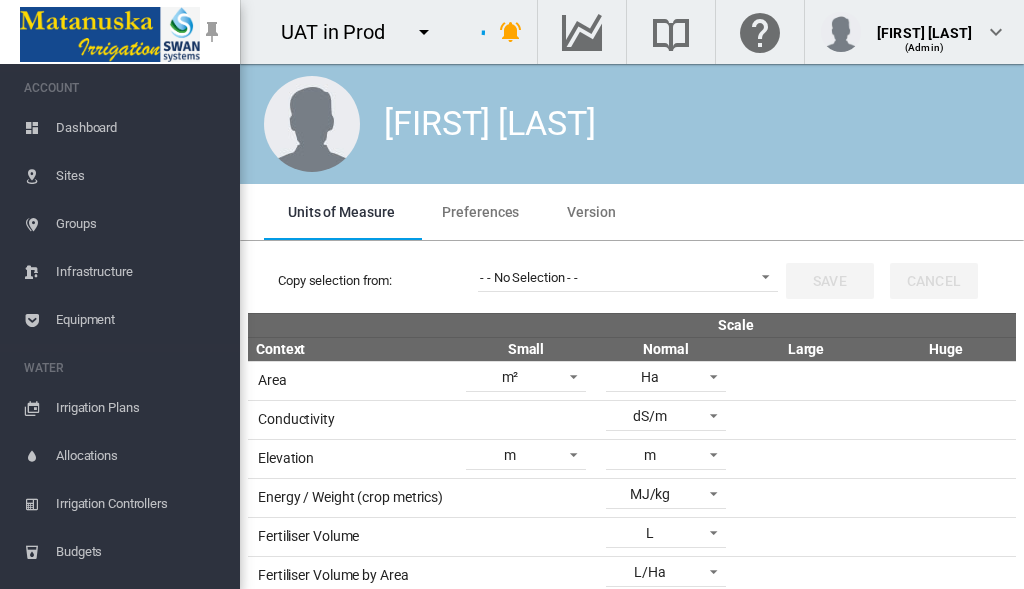 click on "Preferences" at bounding box center [480, 212] 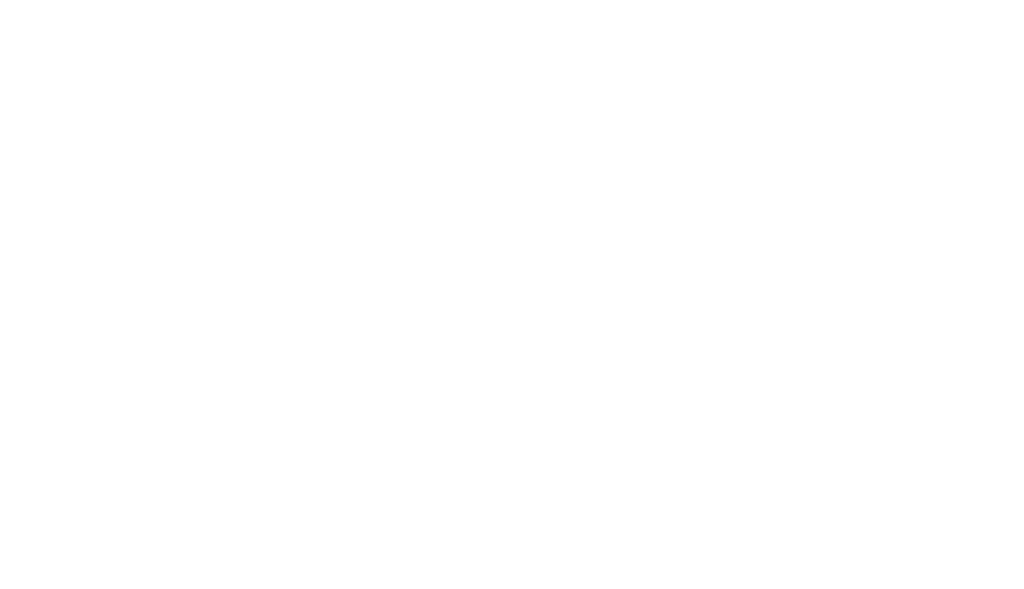 scroll, scrollTop: 0, scrollLeft: 0, axis: both 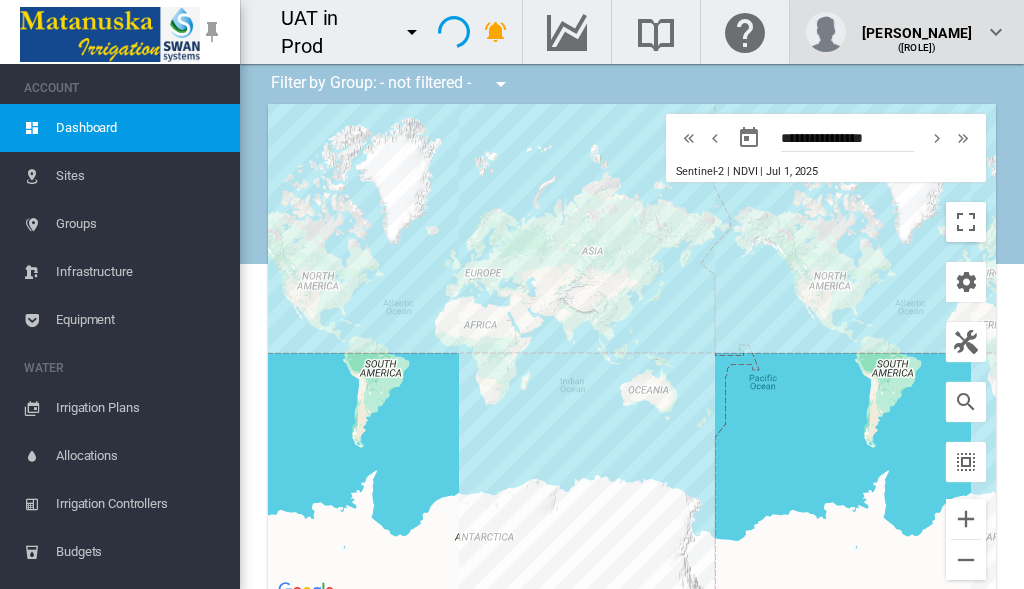 click on "(Admin)" at bounding box center (924, 40) 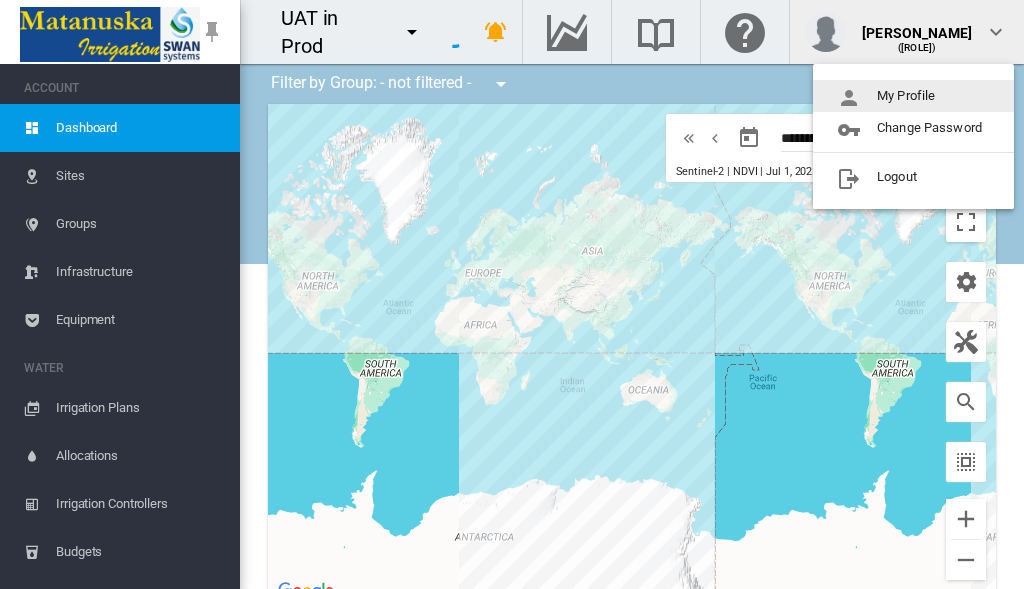 click on "My Profile" at bounding box center [913, 96] 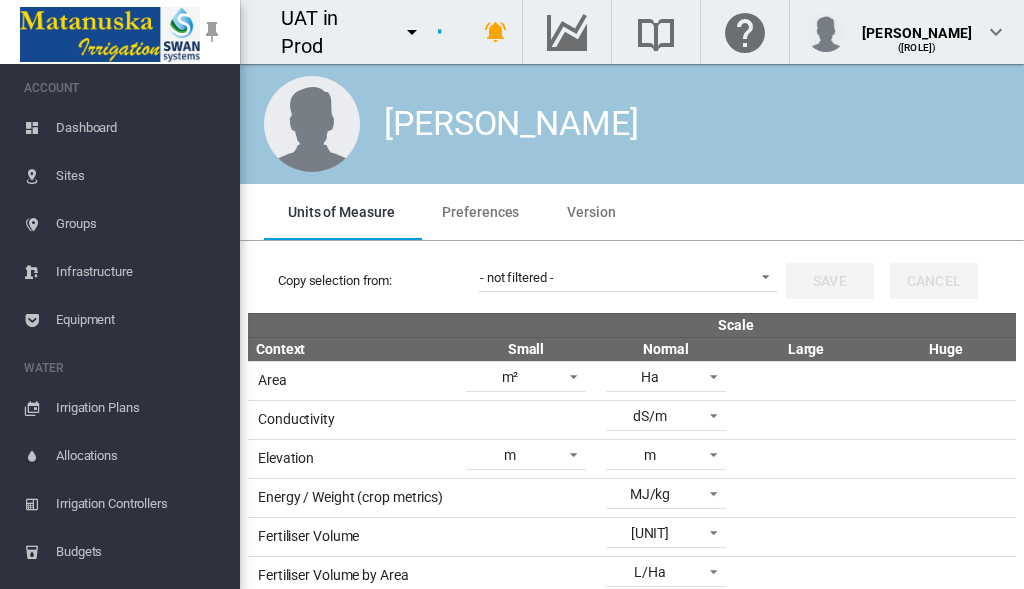 click on "Preferences" at bounding box center [480, 212] 